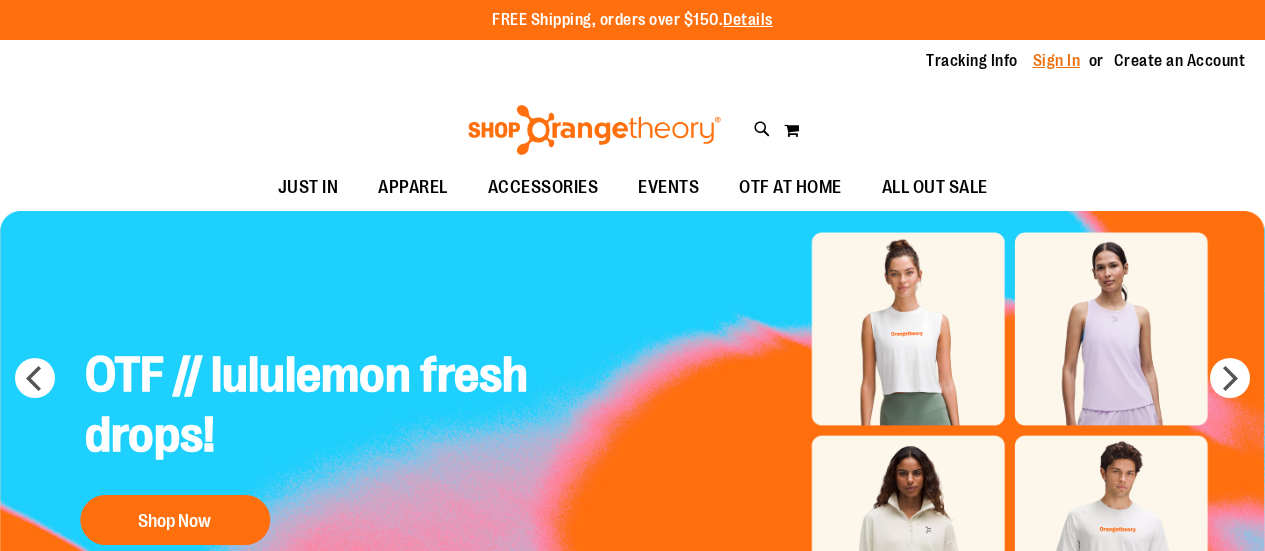scroll, scrollTop: 0, scrollLeft: 0, axis: both 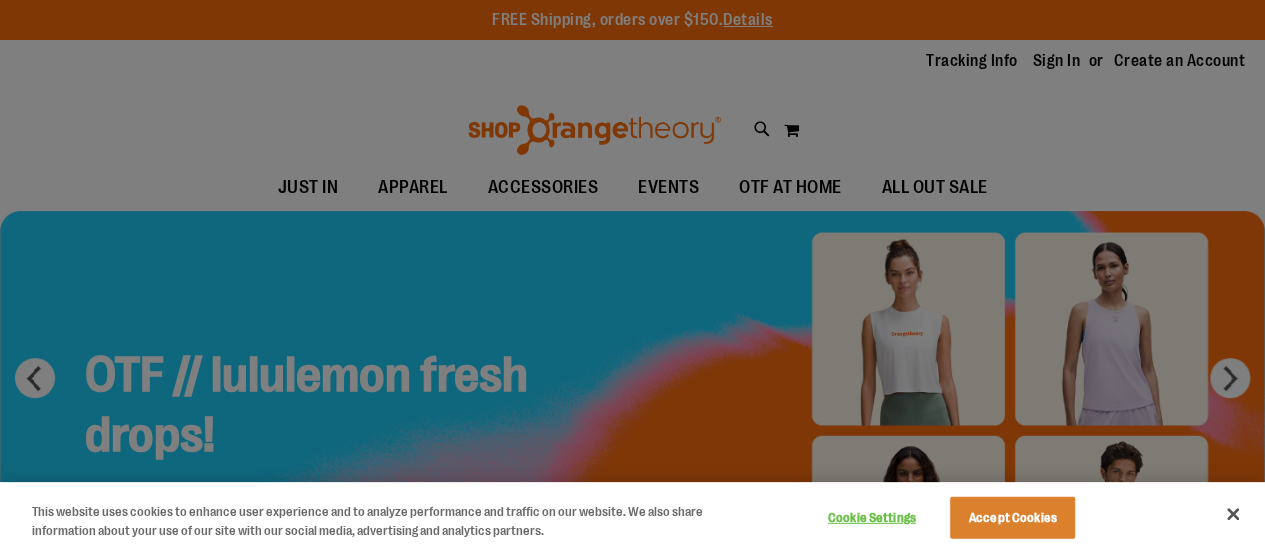 type on "**********" 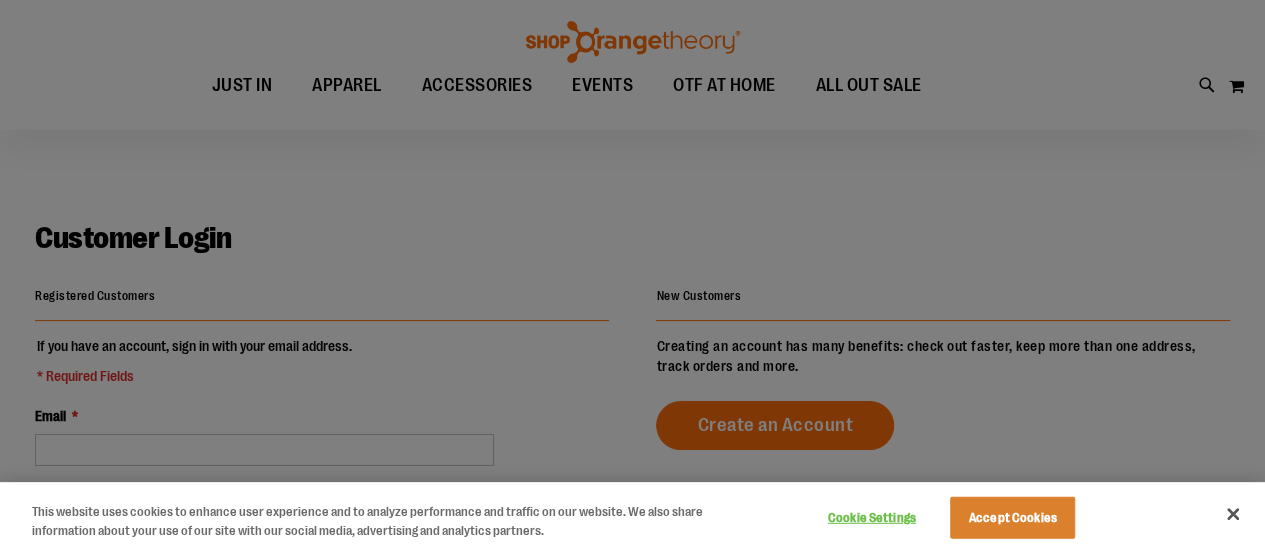 scroll, scrollTop: 200, scrollLeft: 0, axis: vertical 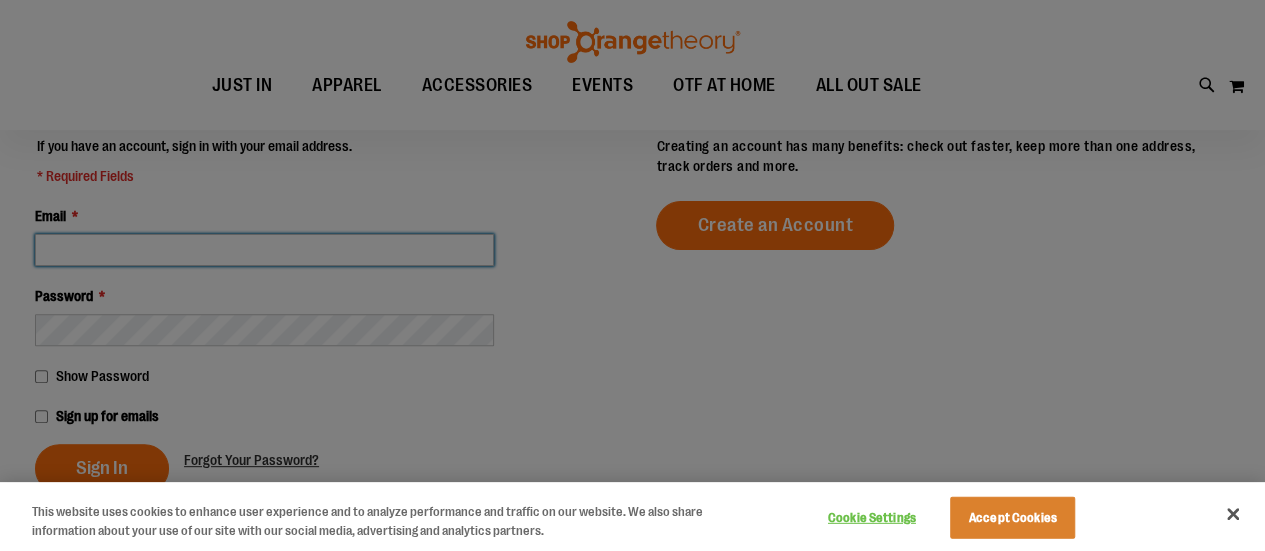 type on "**********" 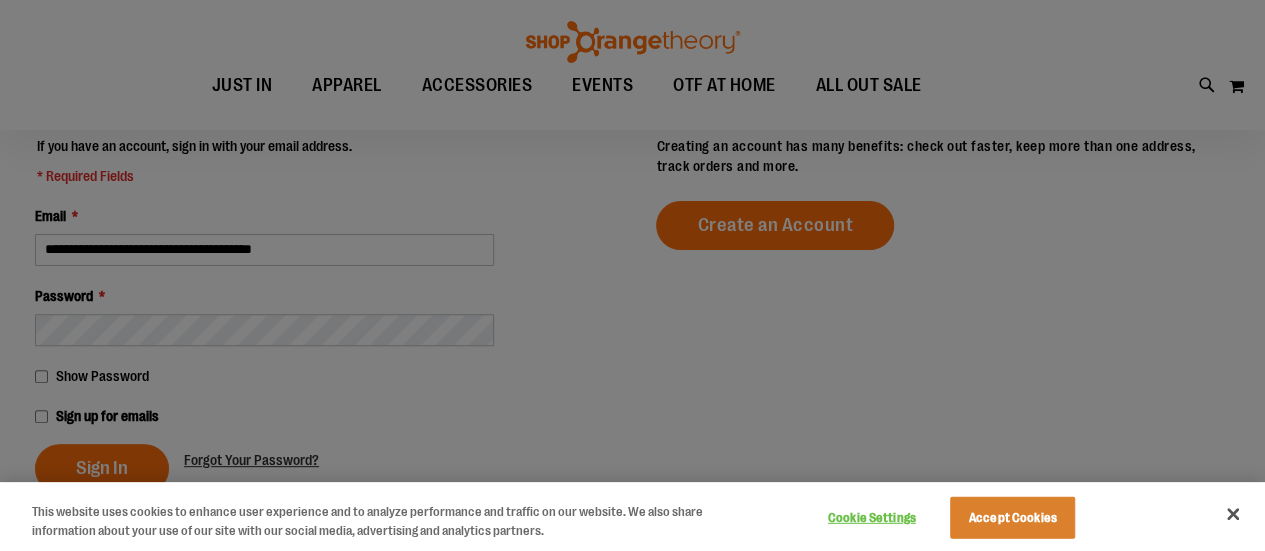 type on "**********" 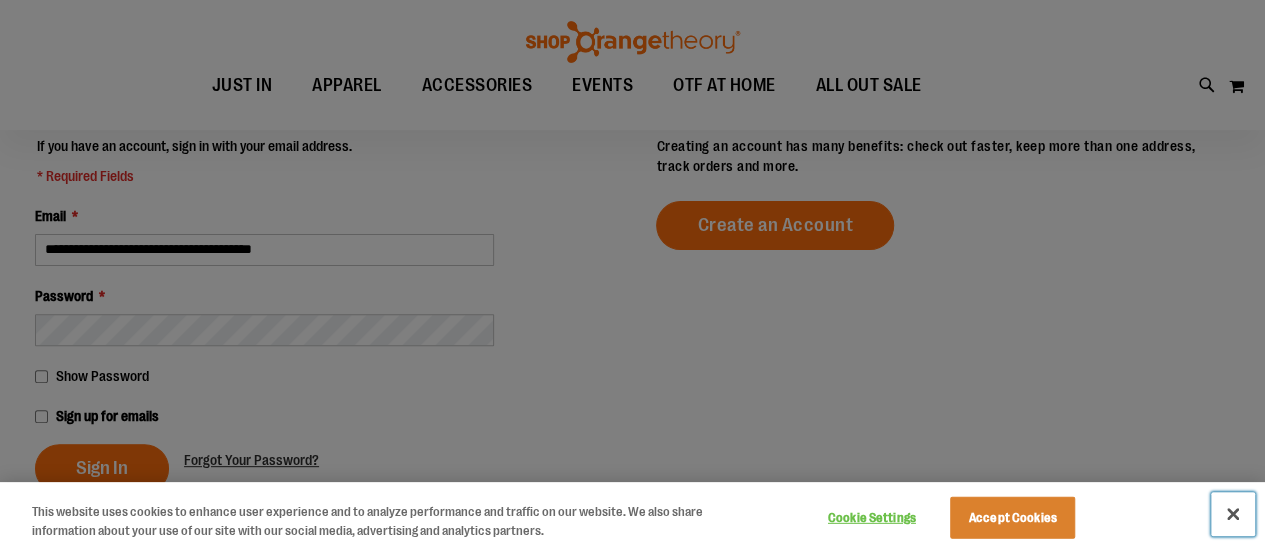 click at bounding box center (1233, 514) 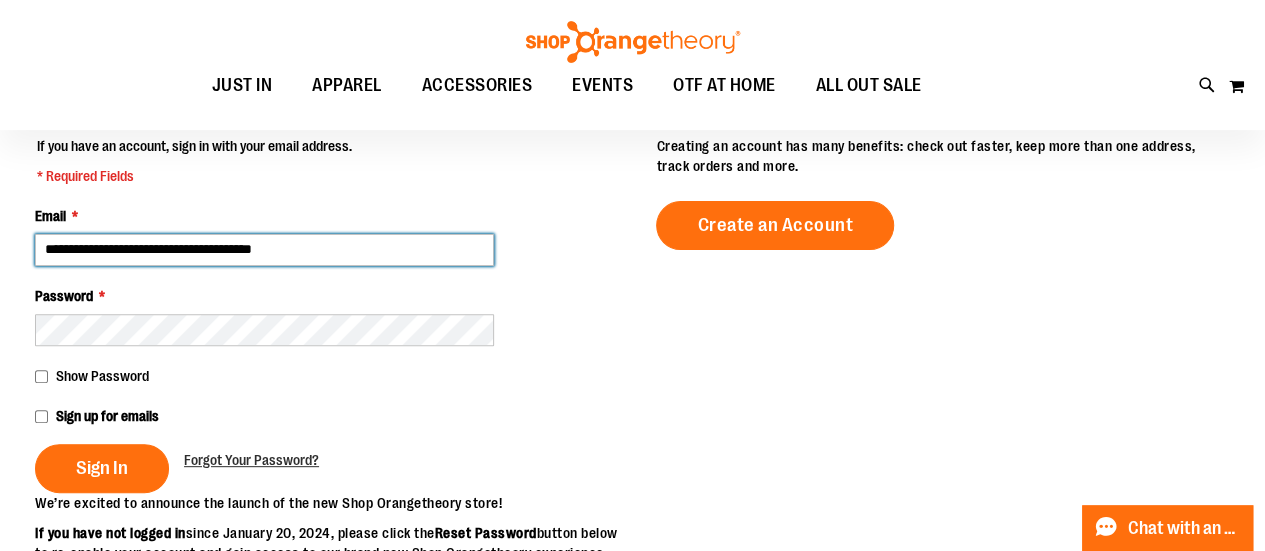 click on "**********" at bounding box center (264, 250) 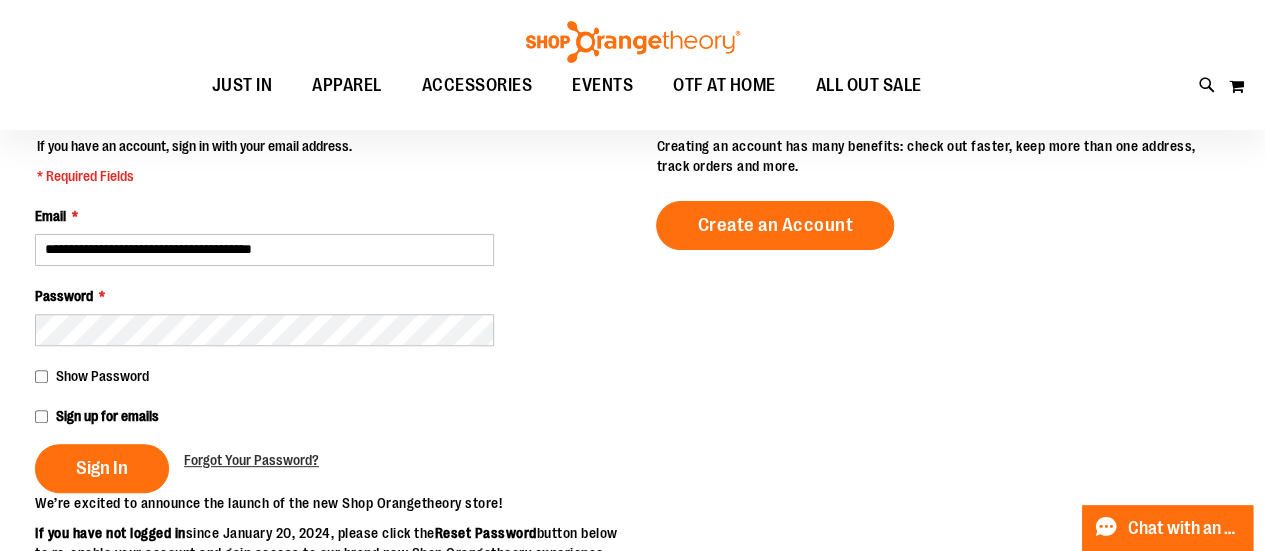 click on "**********" at bounding box center [632, 446] 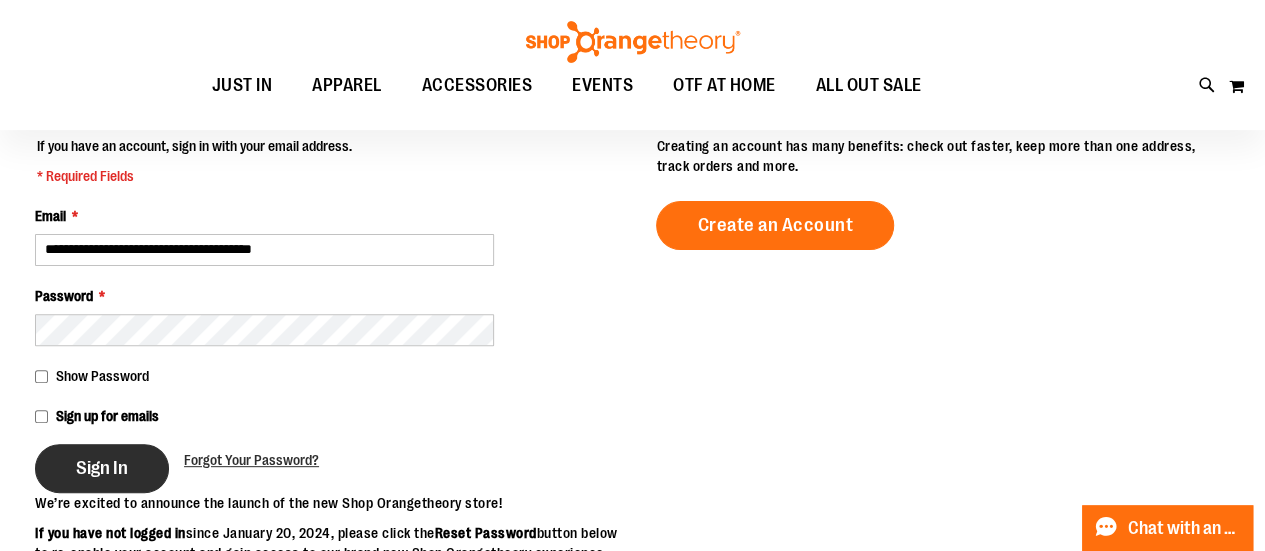 click on "Sign In" at bounding box center [102, 468] 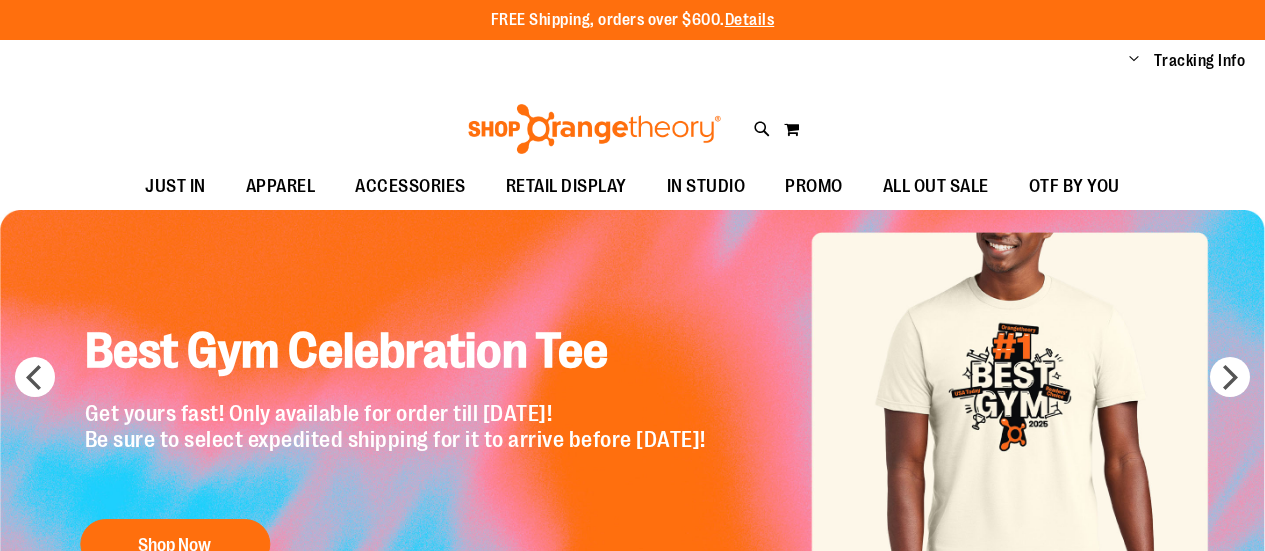scroll, scrollTop: 0, scrollLeft: 0, axis: both 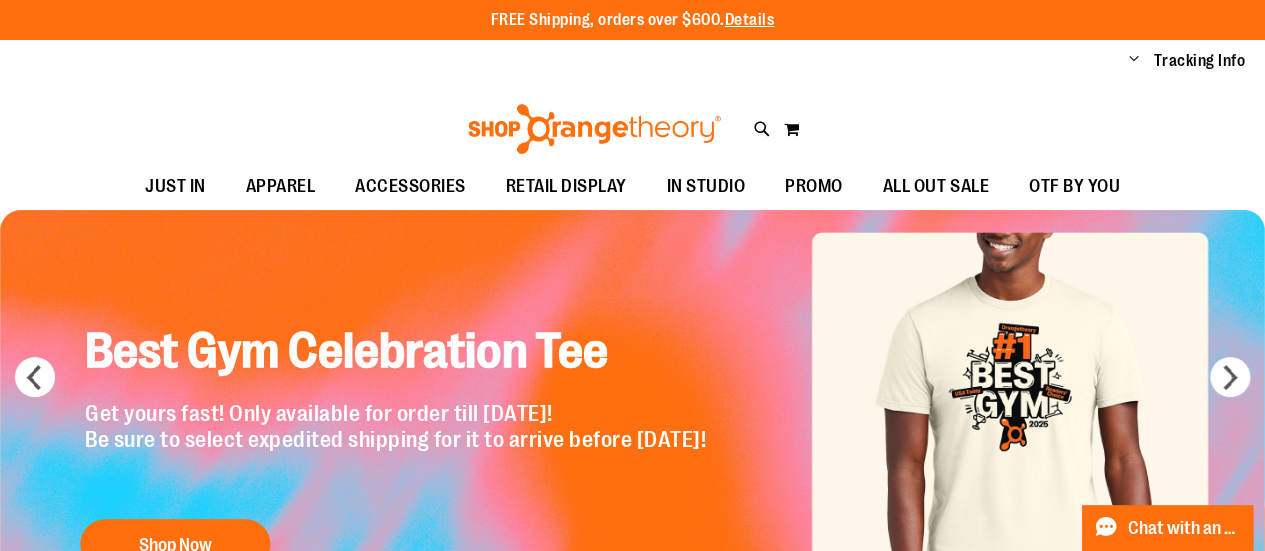 type on "**********" 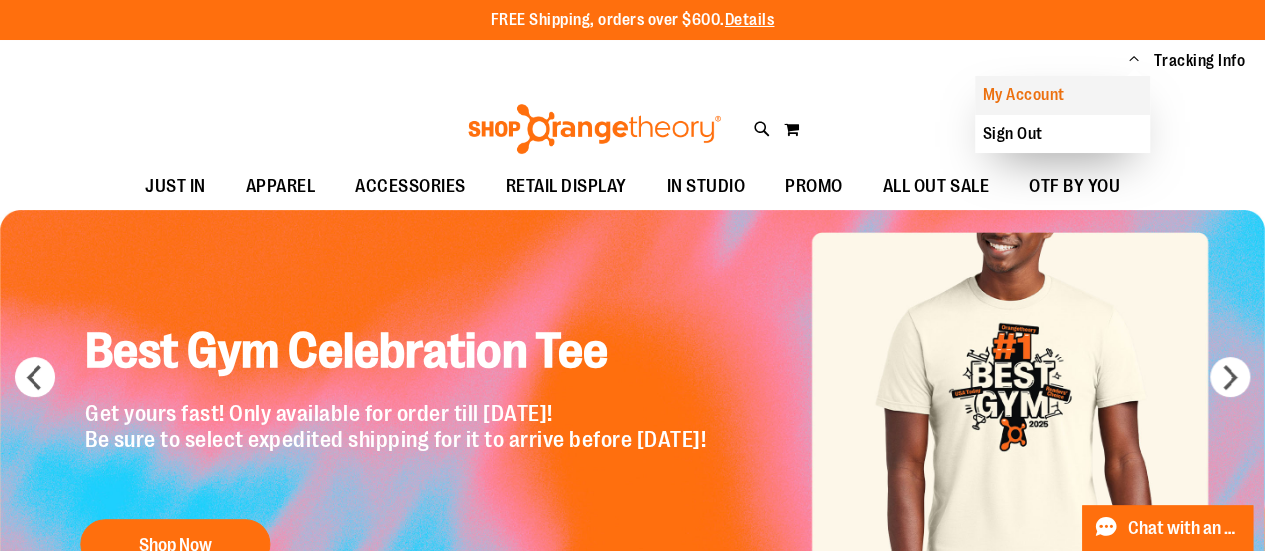 click on "My Account" at bounding box center (1062, 95) 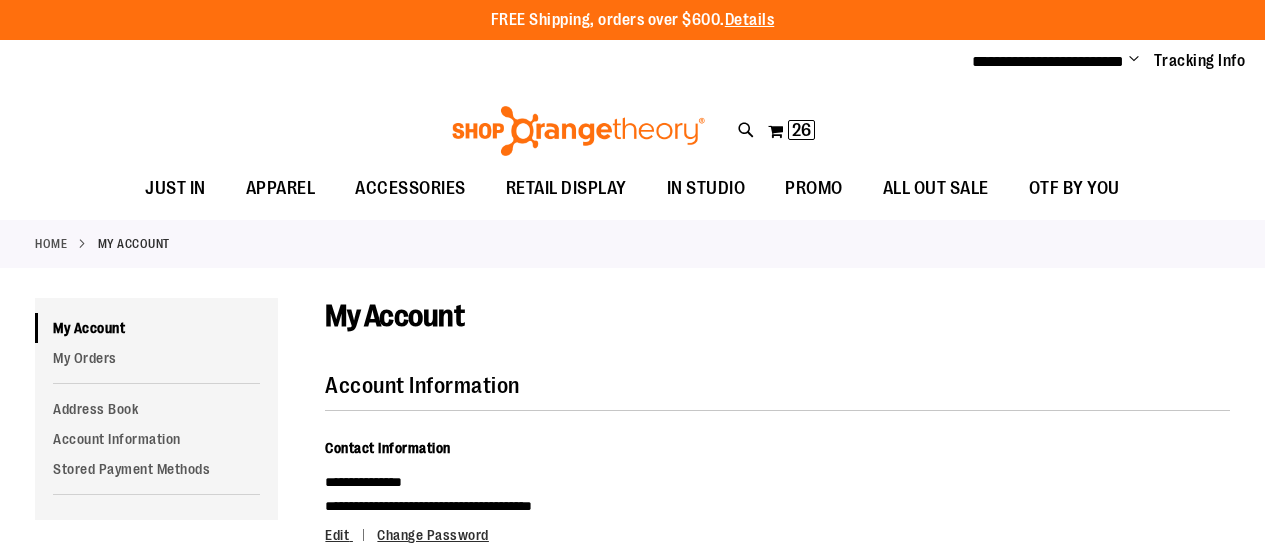 scroll, scrollTop: 0, scrollLeft: 0, axis: both 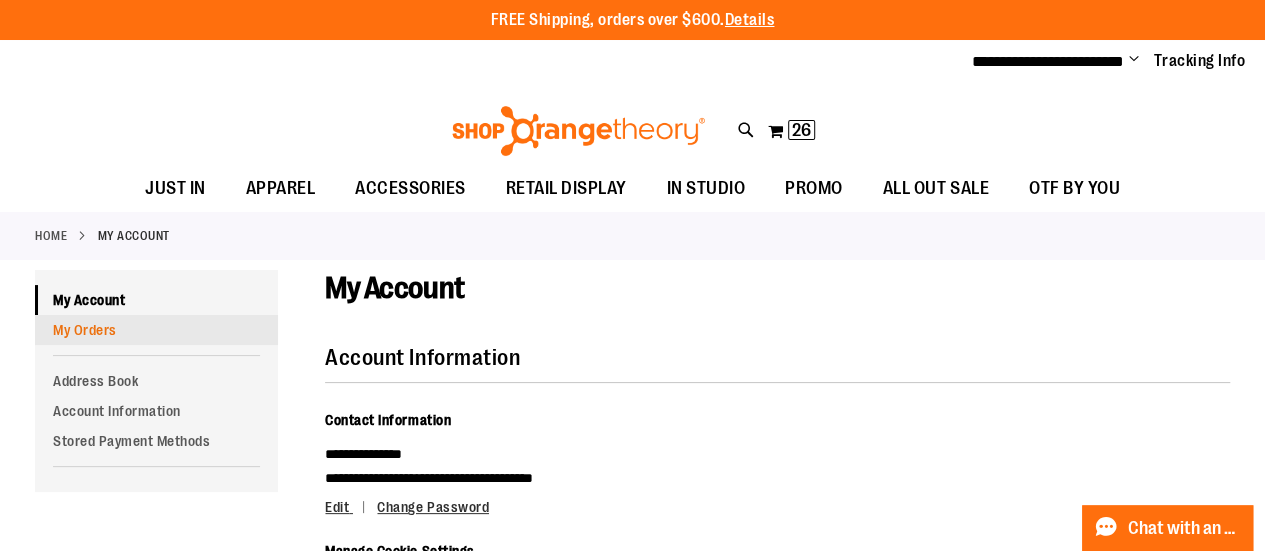 type on "**********" 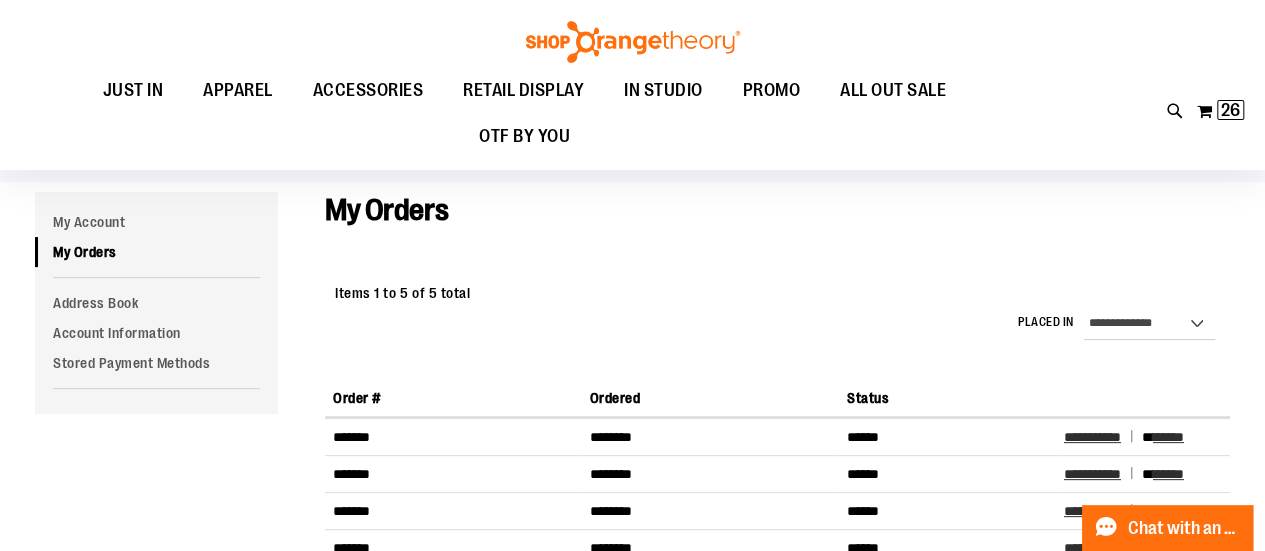 scroll, scrollTop: 200, scrollLeft: 0, axis: vertical 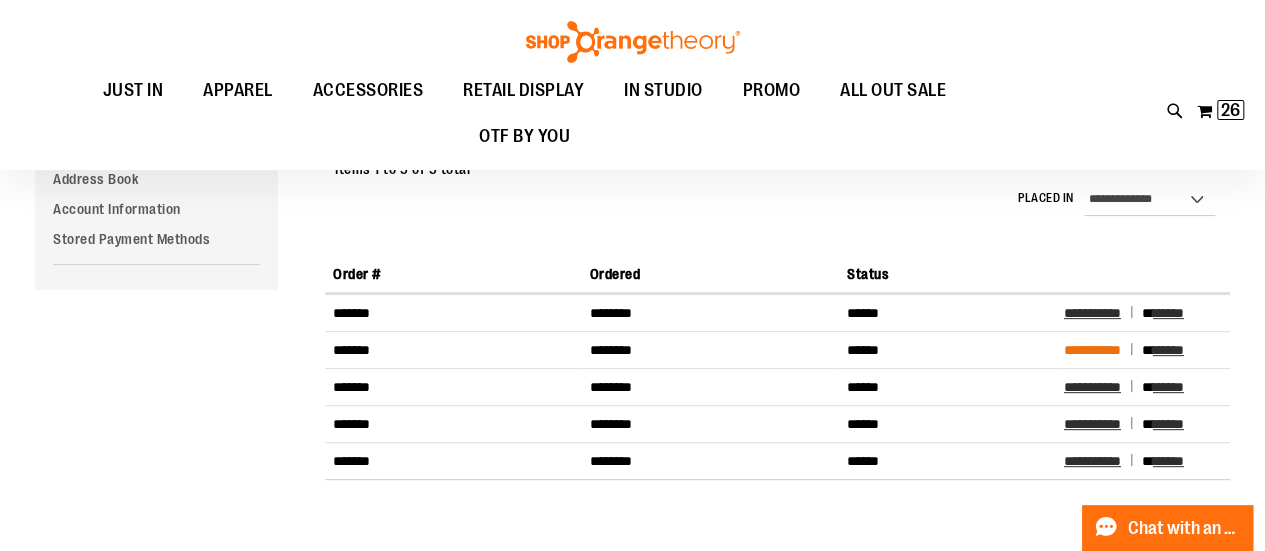type on "**********" 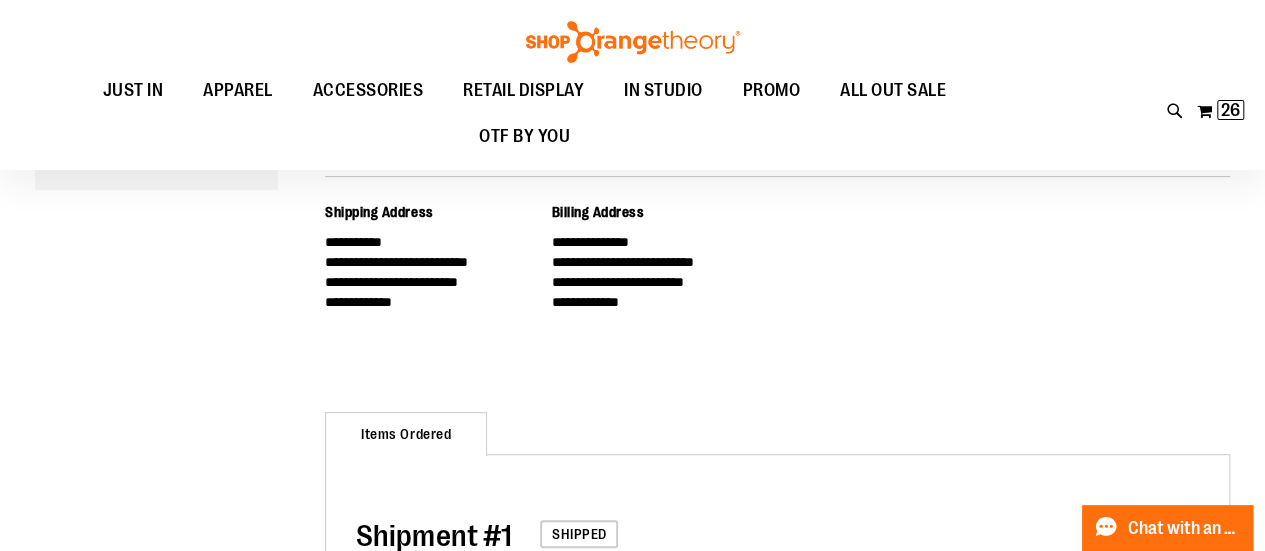 scroll, scrollTop: 0, scrollLeft: 0, axis: both 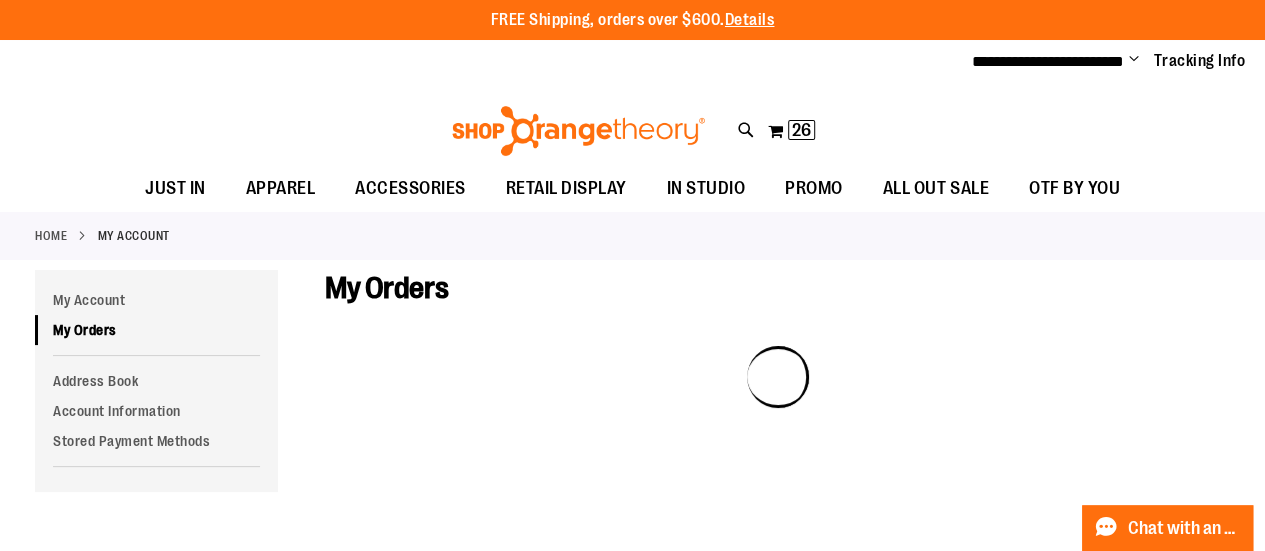 type on "**********" 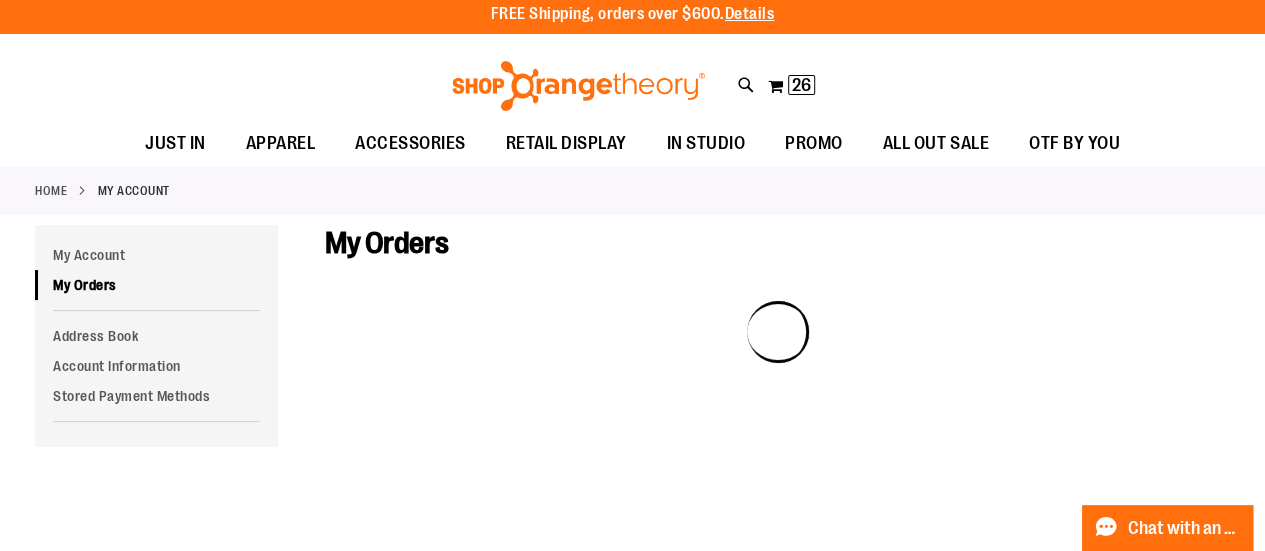scroll, scrollTop: 0, scrollLeft: 0, axis: both 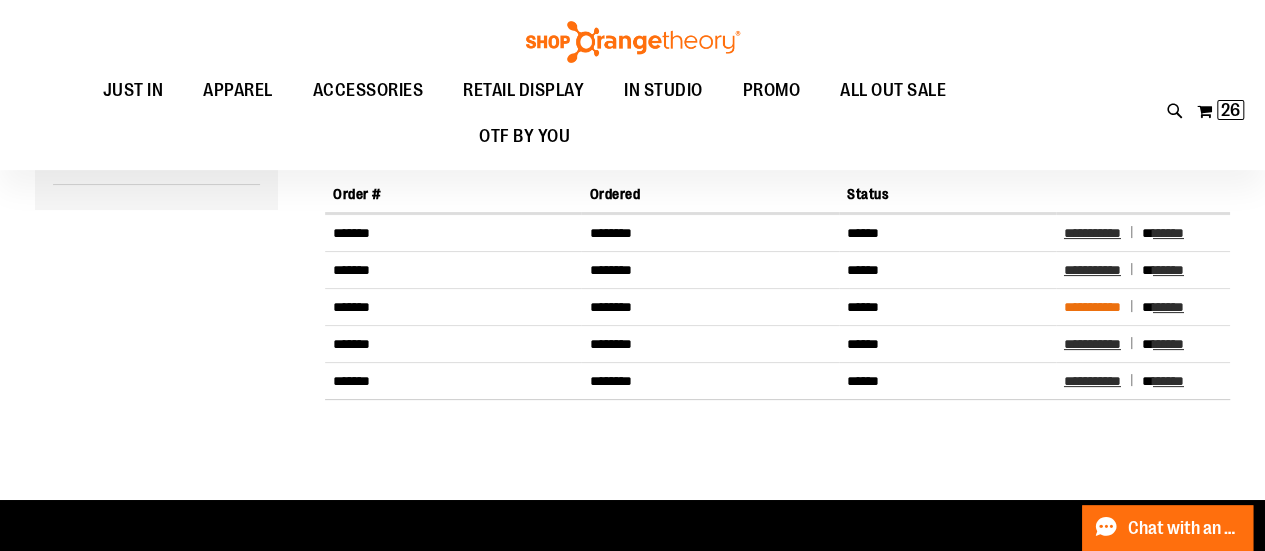 click on "**********" at bounding box center (1092, 307) 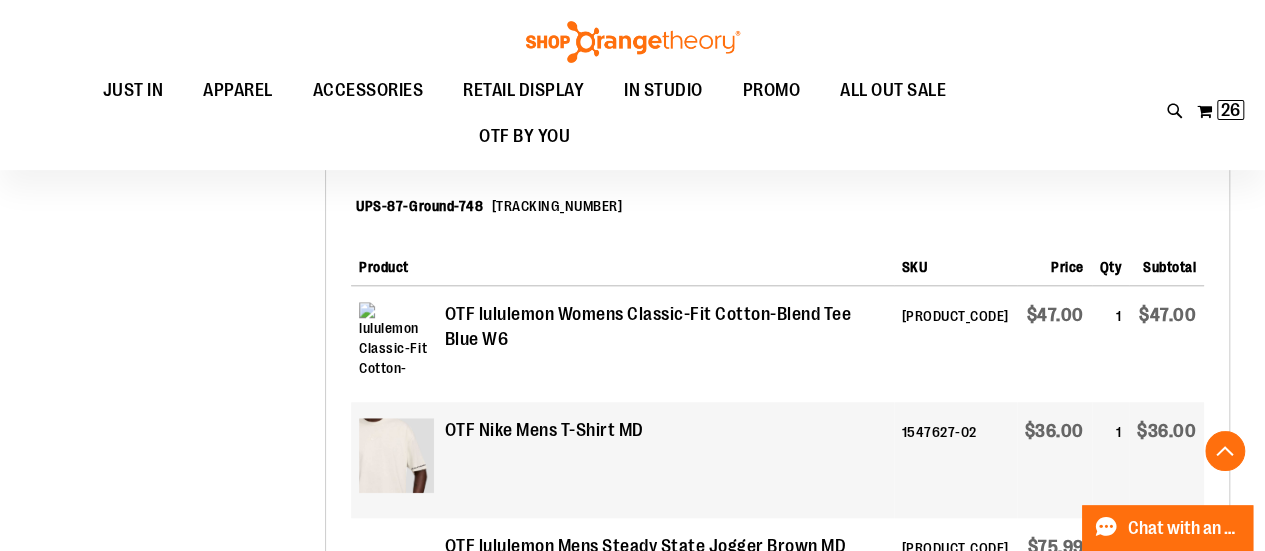 scroll, scrollTop: 700, scrollLeft: 0, axis: vertical 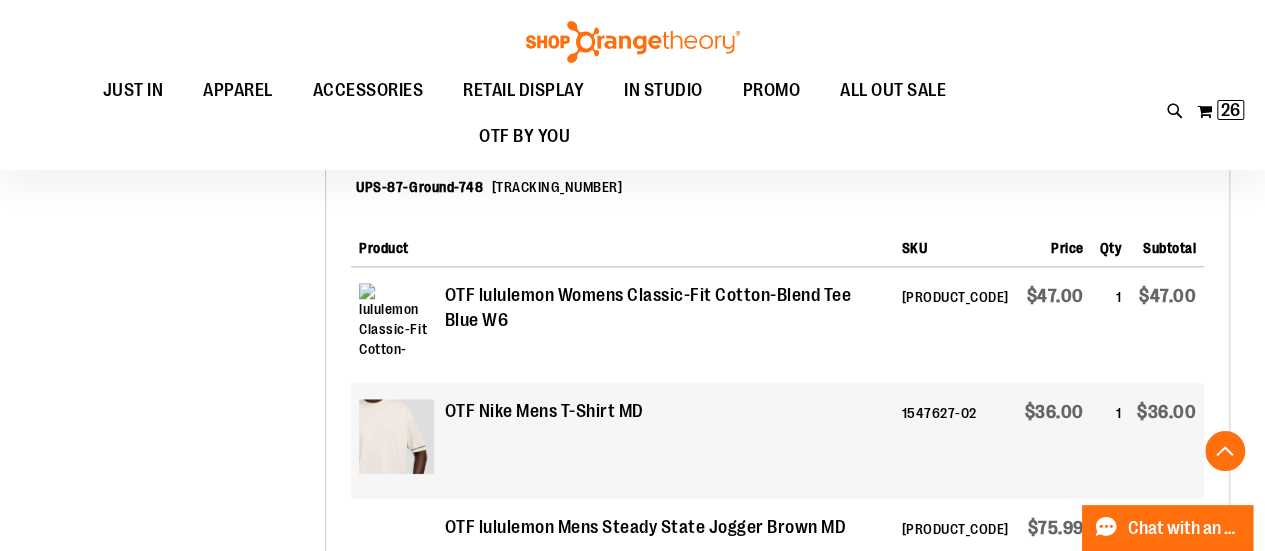 type on "**********" 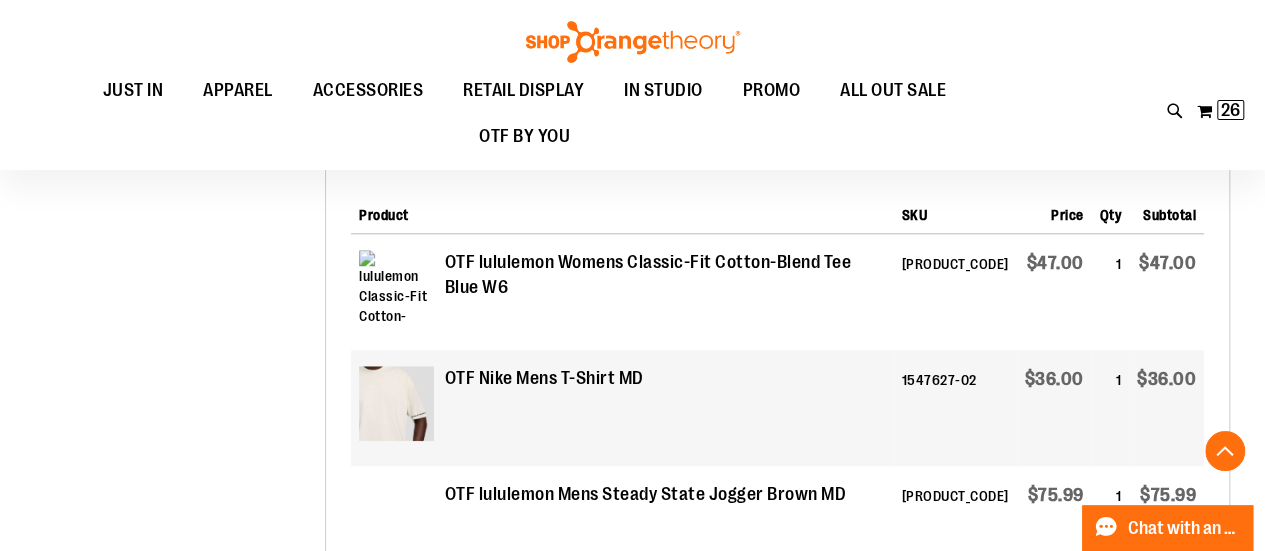 scroll, scrollTop: 780, scrollLeft: 0, axis: vertical 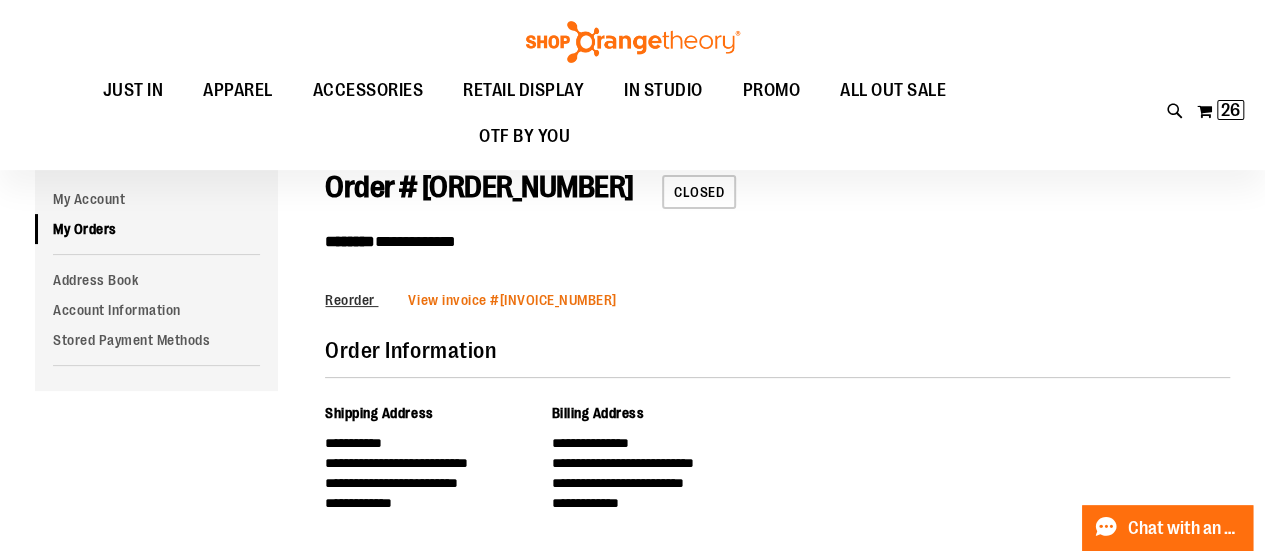 click on "View invoice #" at bounding box center [453, 300] 